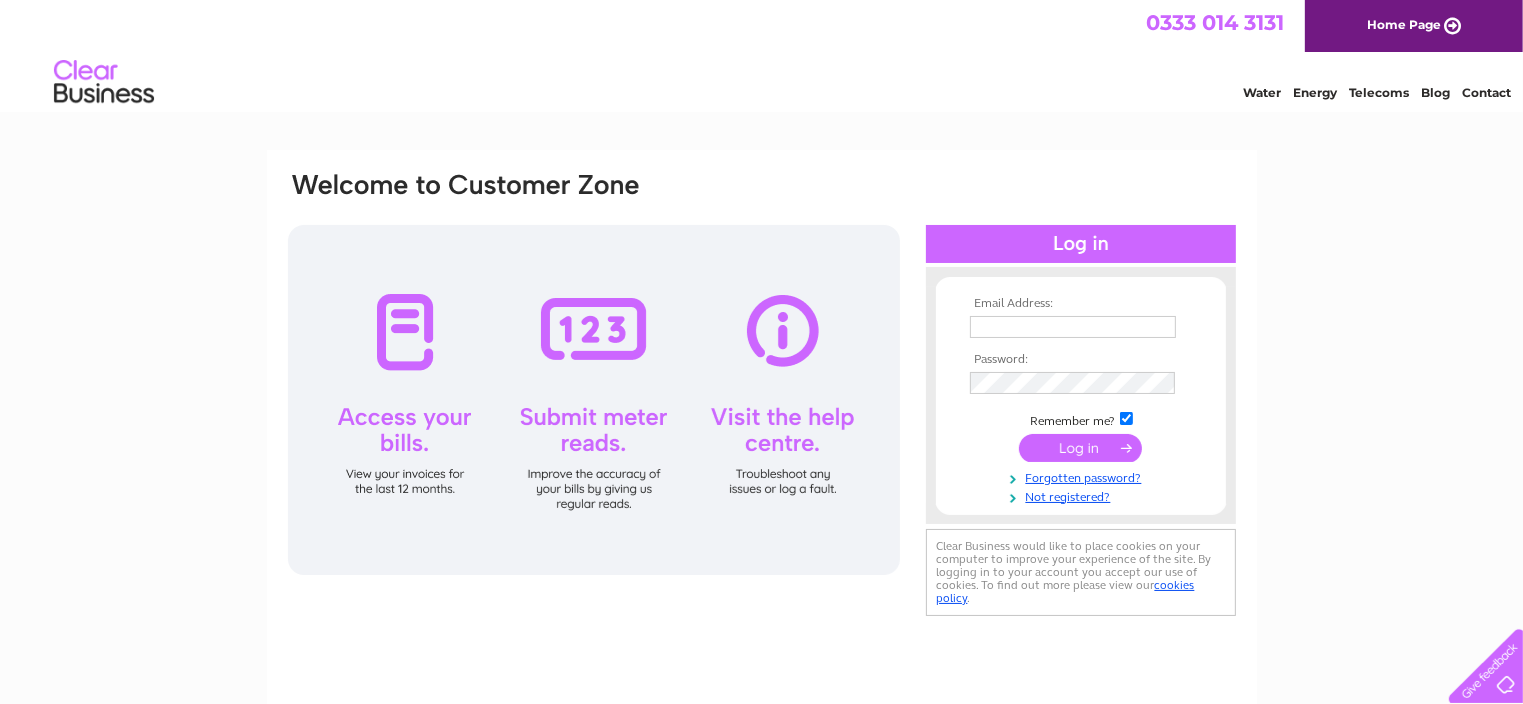 scroll, scrollTop: 0, scrollLeft: 0, axis: both 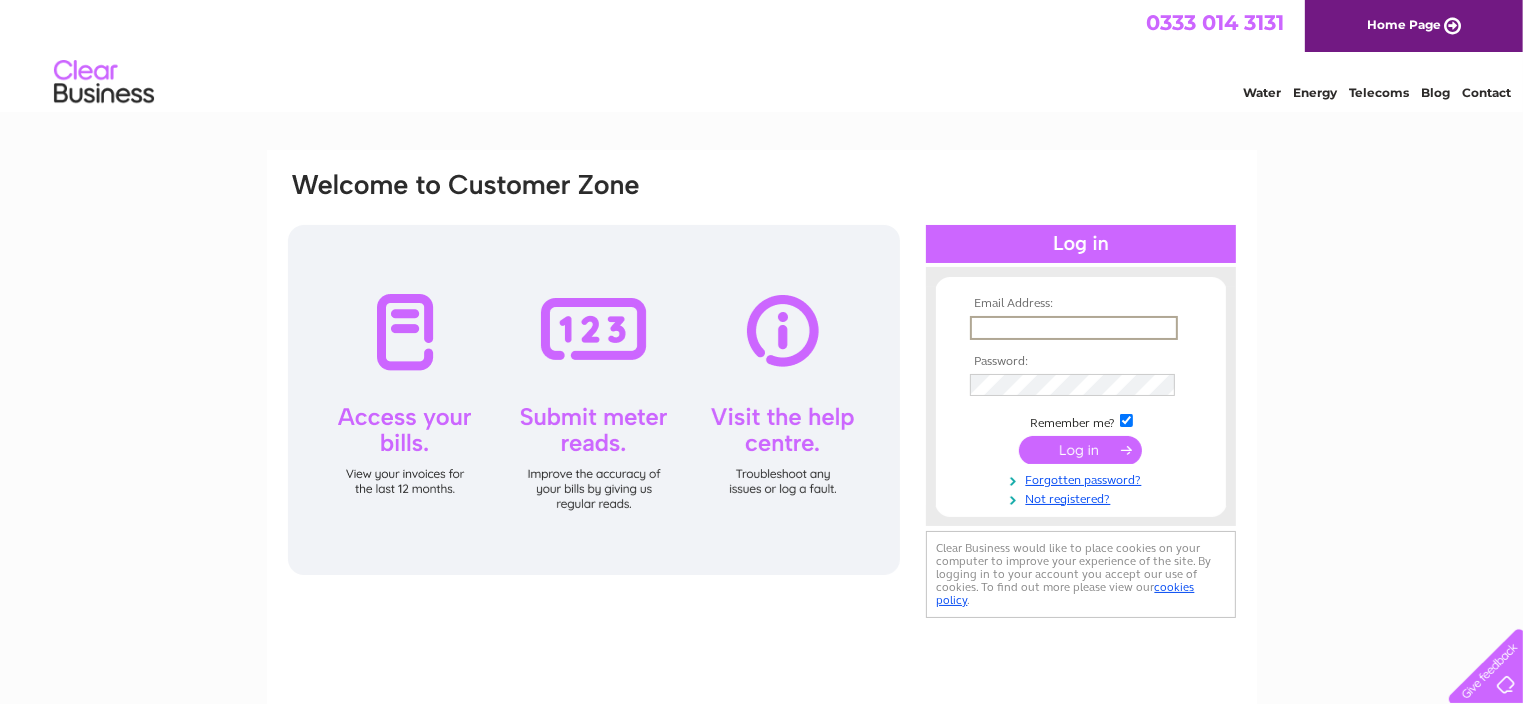 type on "[PERSON_NAME][EMAIL_ADDRESS][DOMAIN_NAME]" 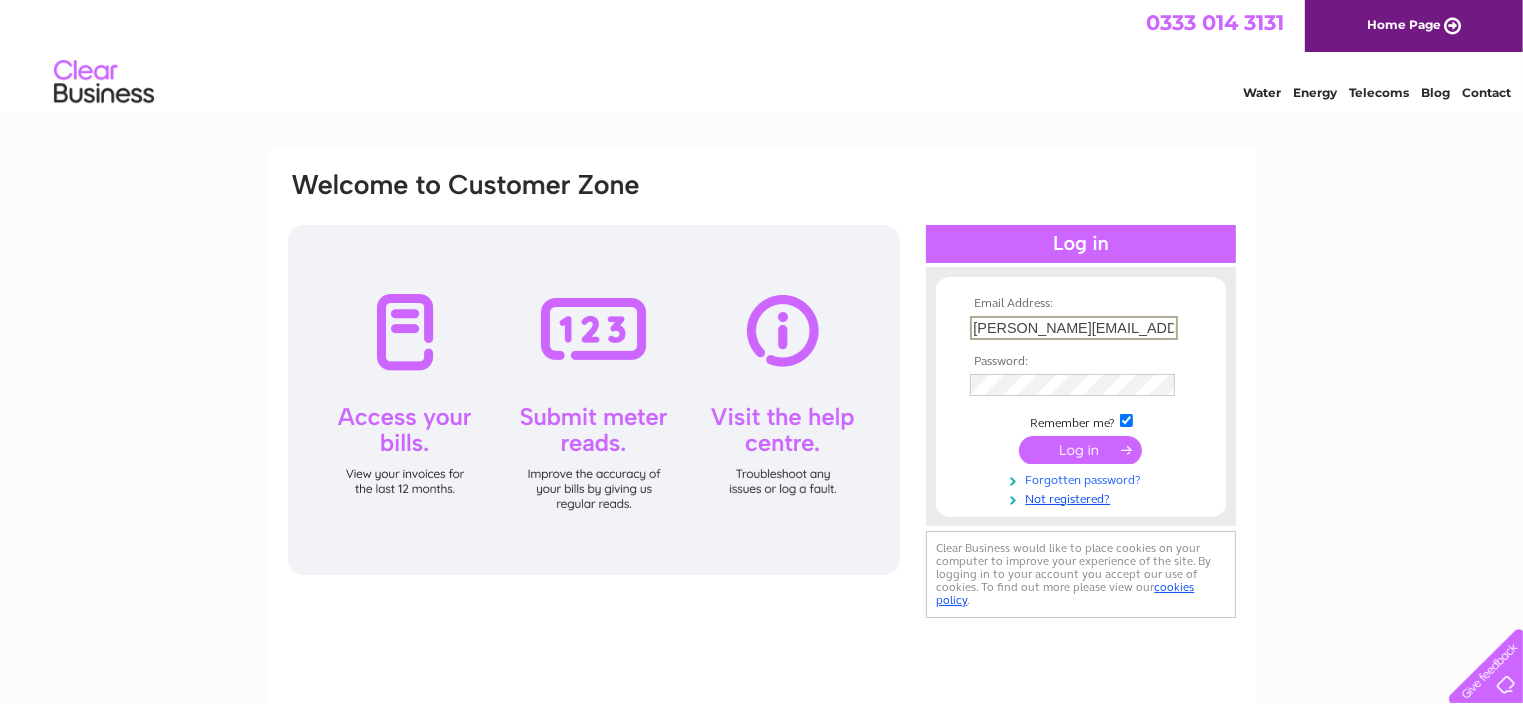 click on "Forgotten password?" at bounding box center (1083, 478) 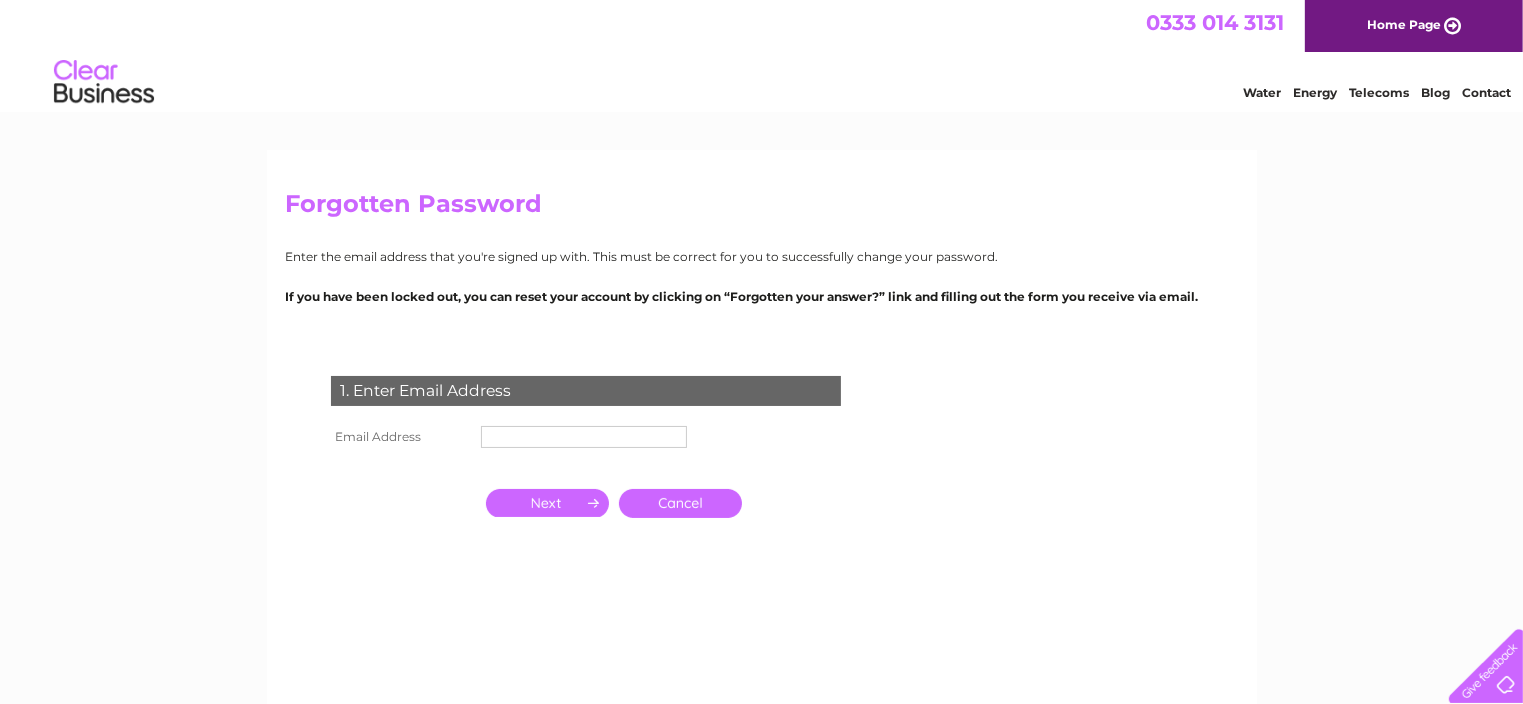 scroll, scrollTop: 0, scrollLeft: 0, axis: both 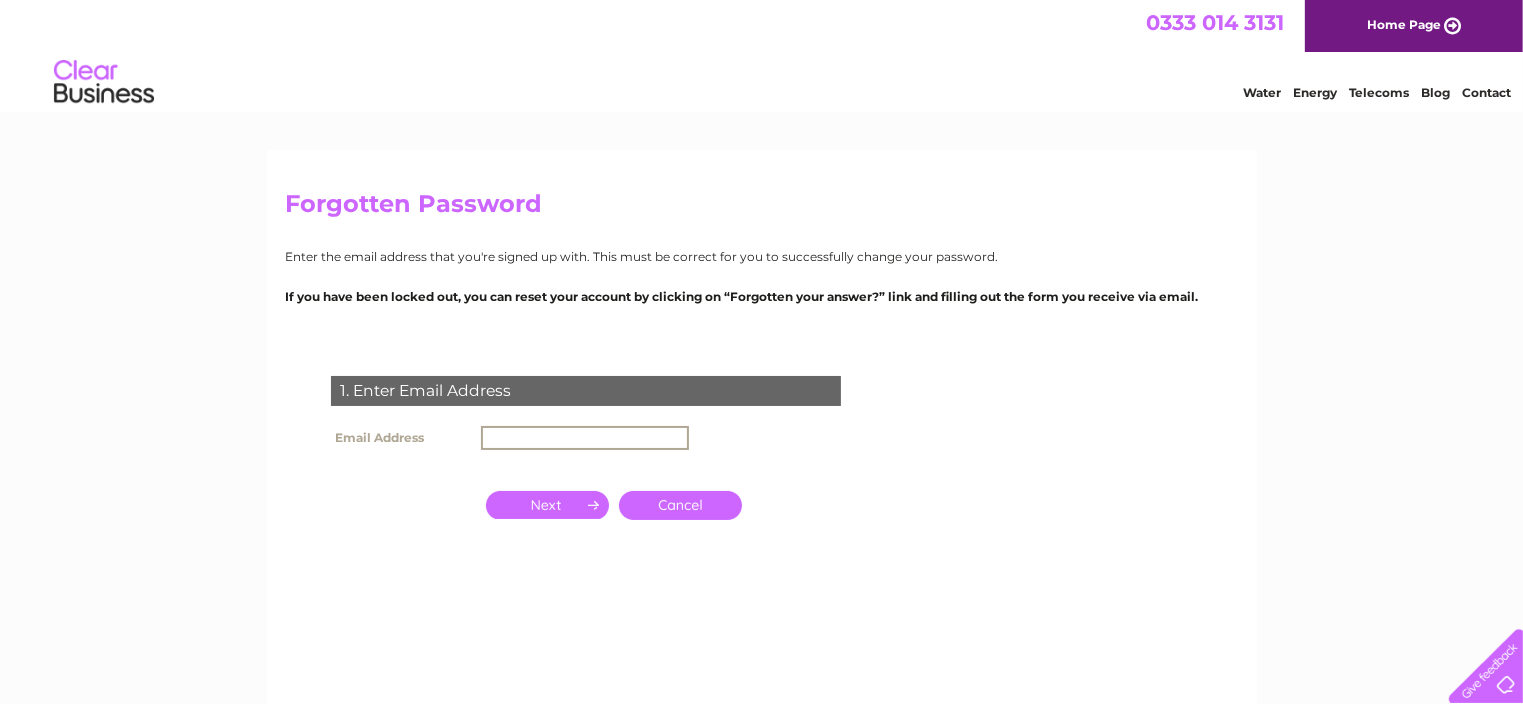 type on "[PERSON_NAME][EMAIL_ADDRESS][DOMAIN_NAME]" 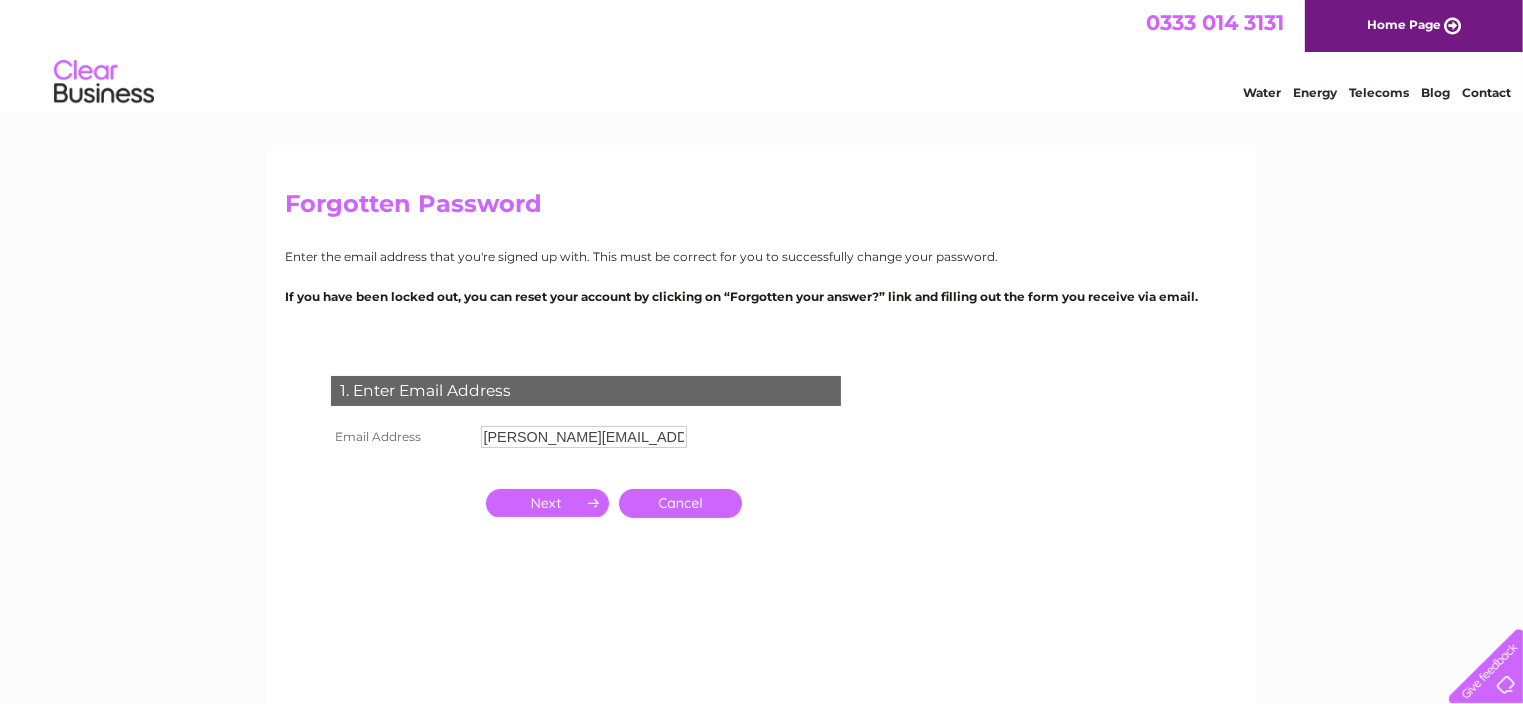 click at bounding box center (547, 503) 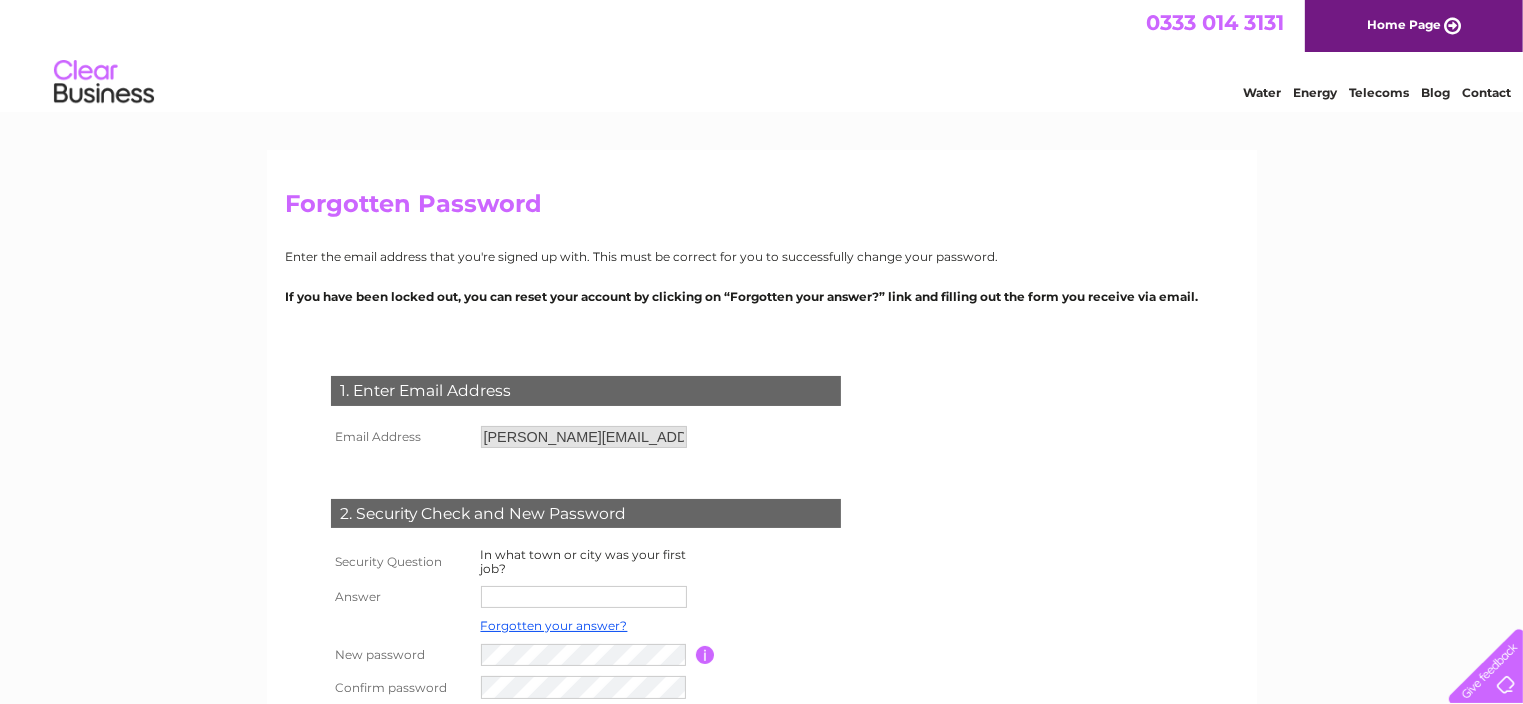 scroll, scrollTop: 100, scrollLeft: 0, axis: vertical 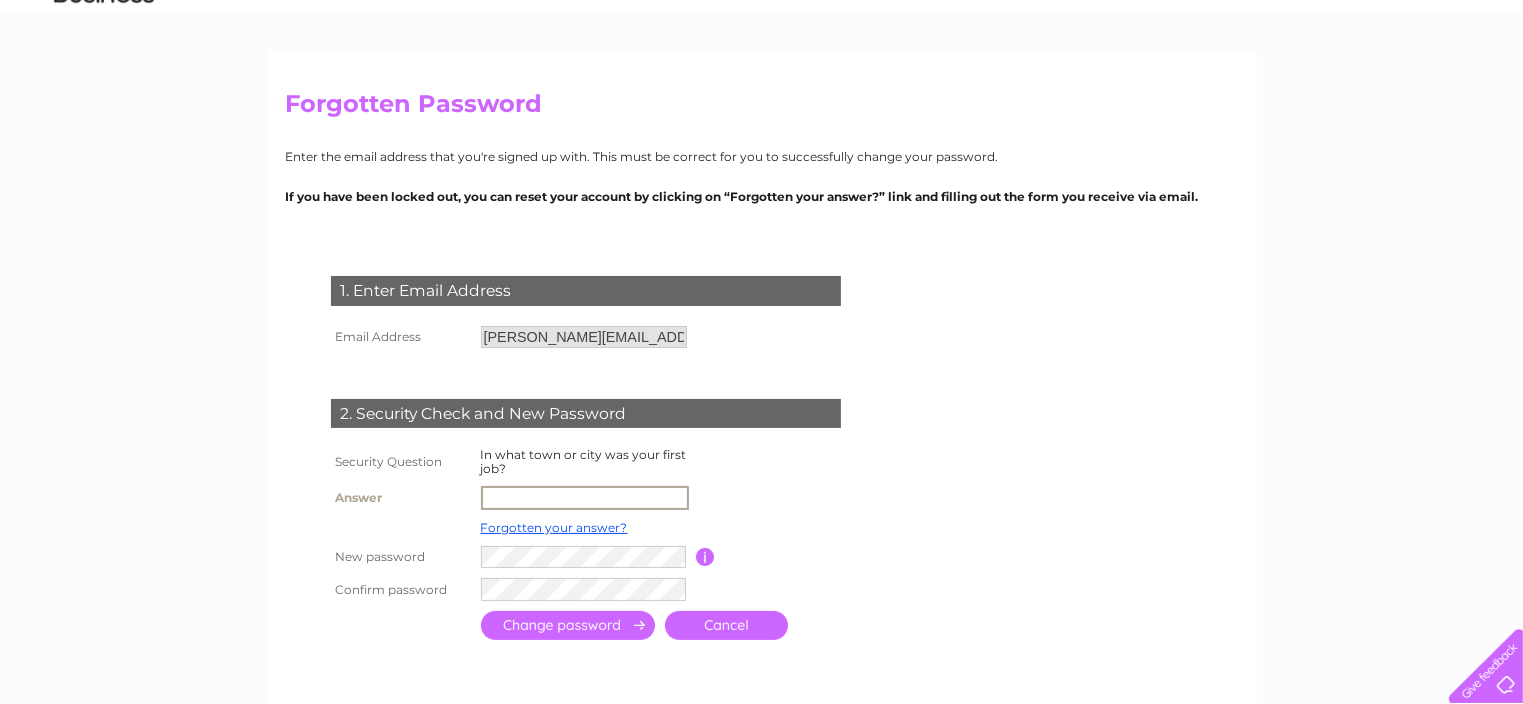 click at bounding box center [585, 498] 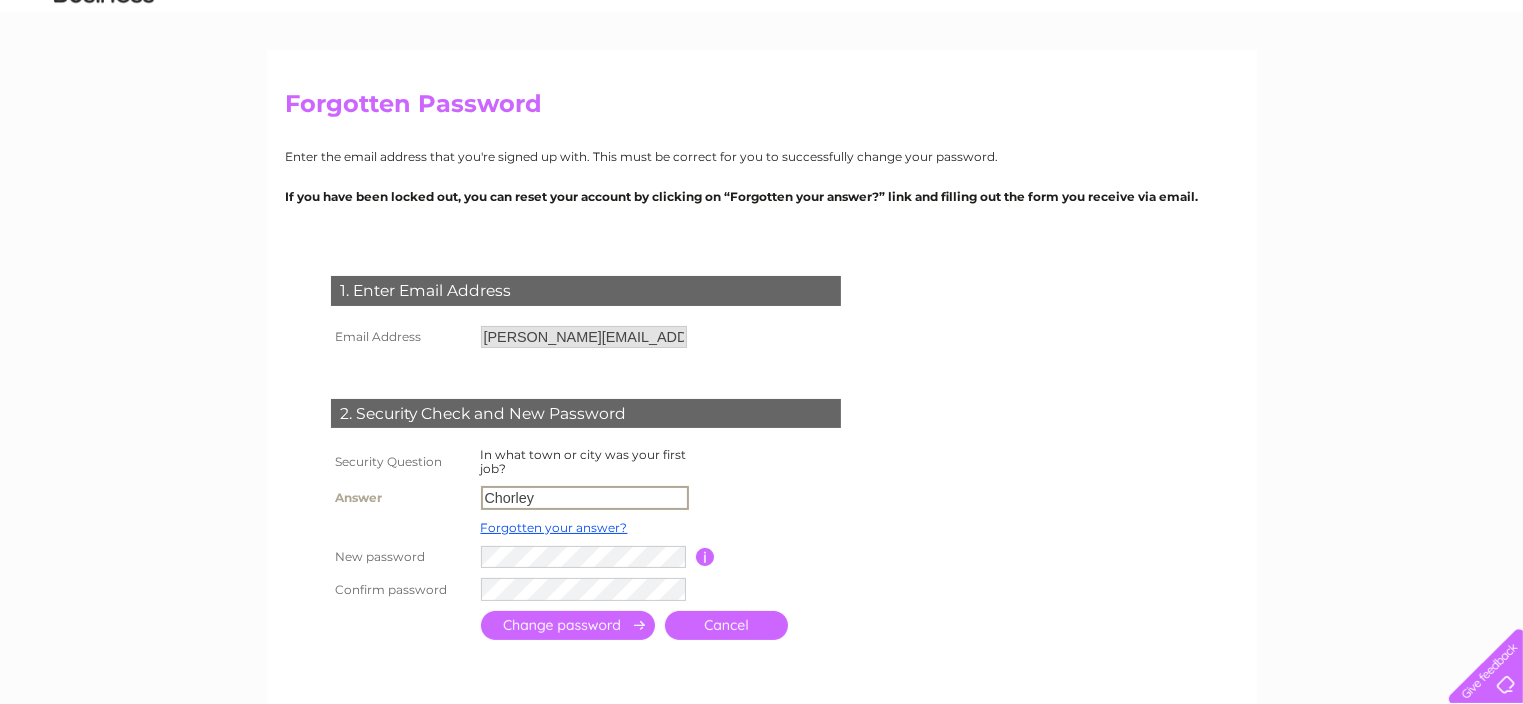 type on "Chorley" 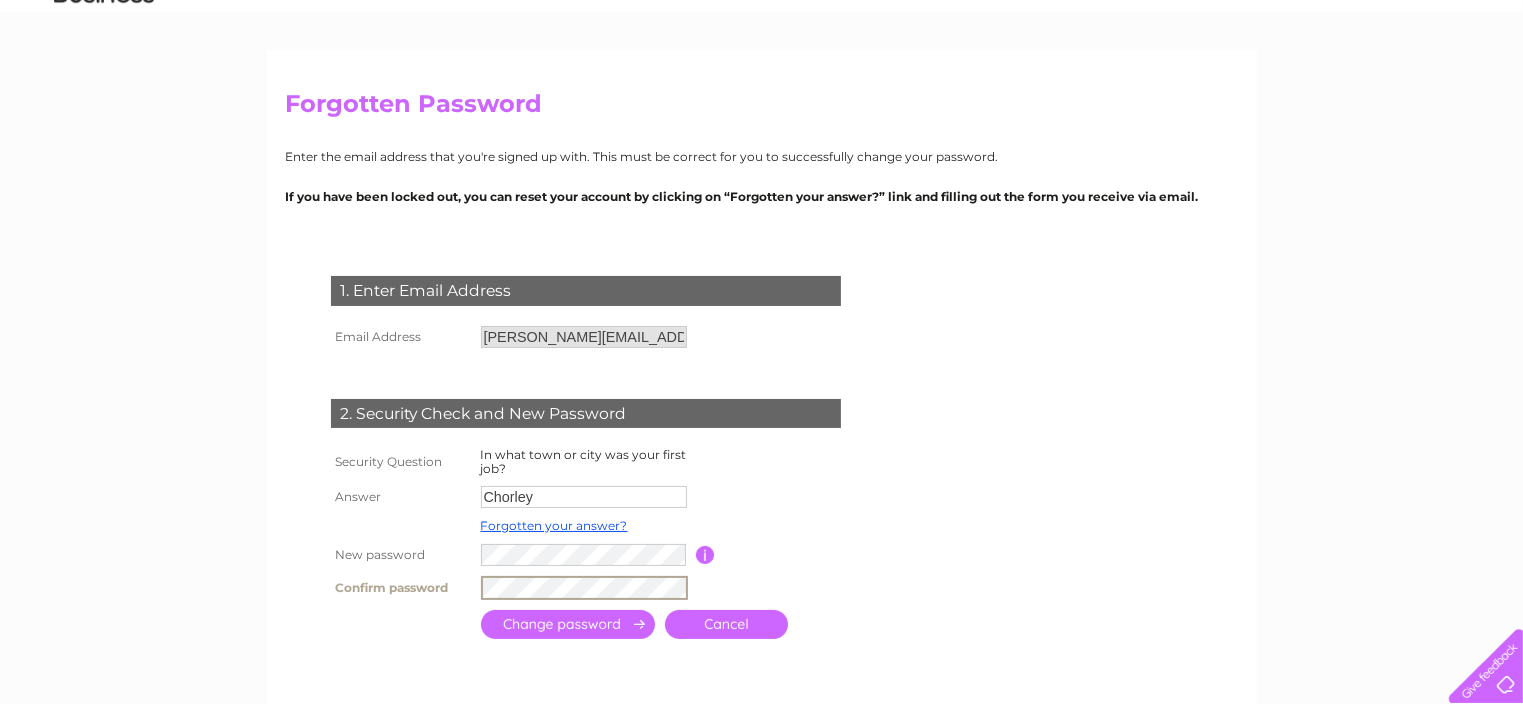 click at bounding box center (568, 624) 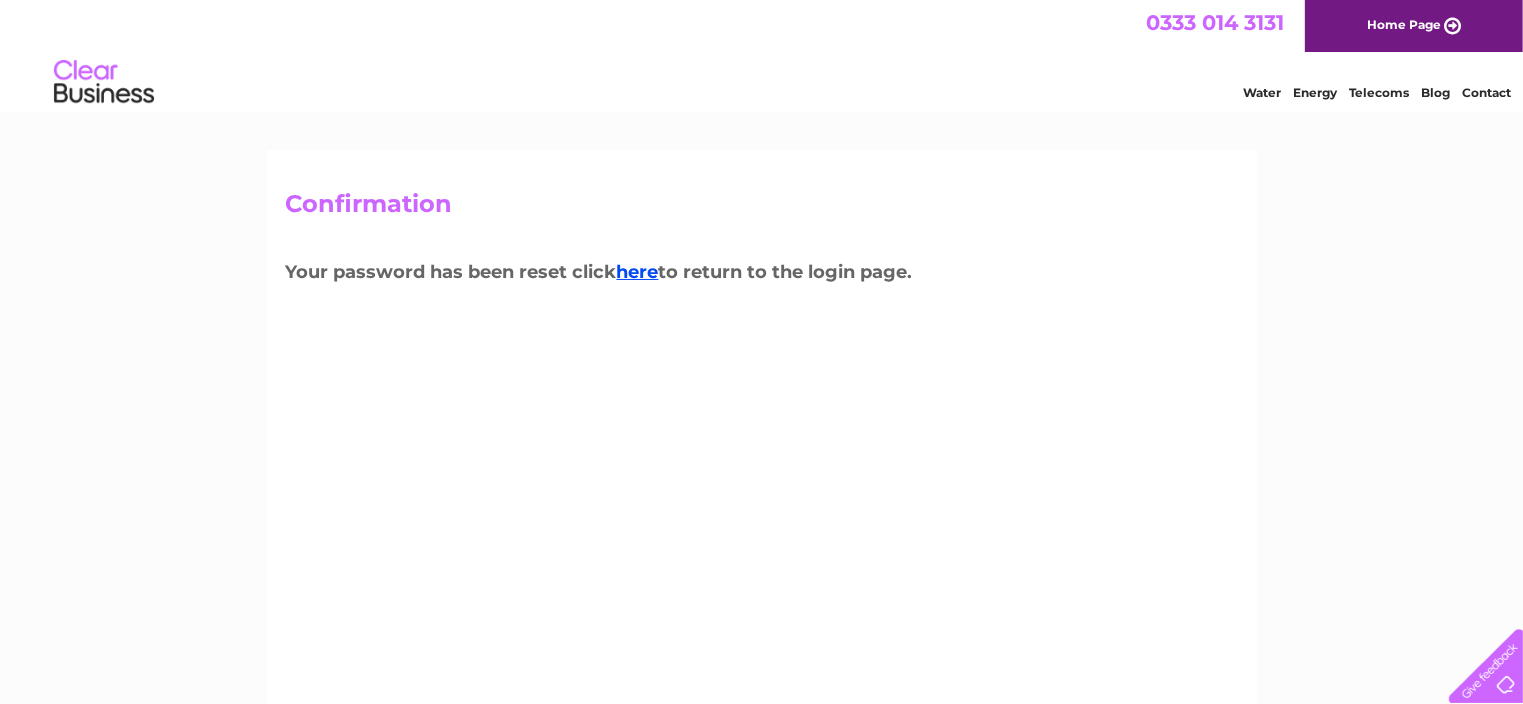 scroll, scrollTop: 0, scrollLeft: 0, axis: both 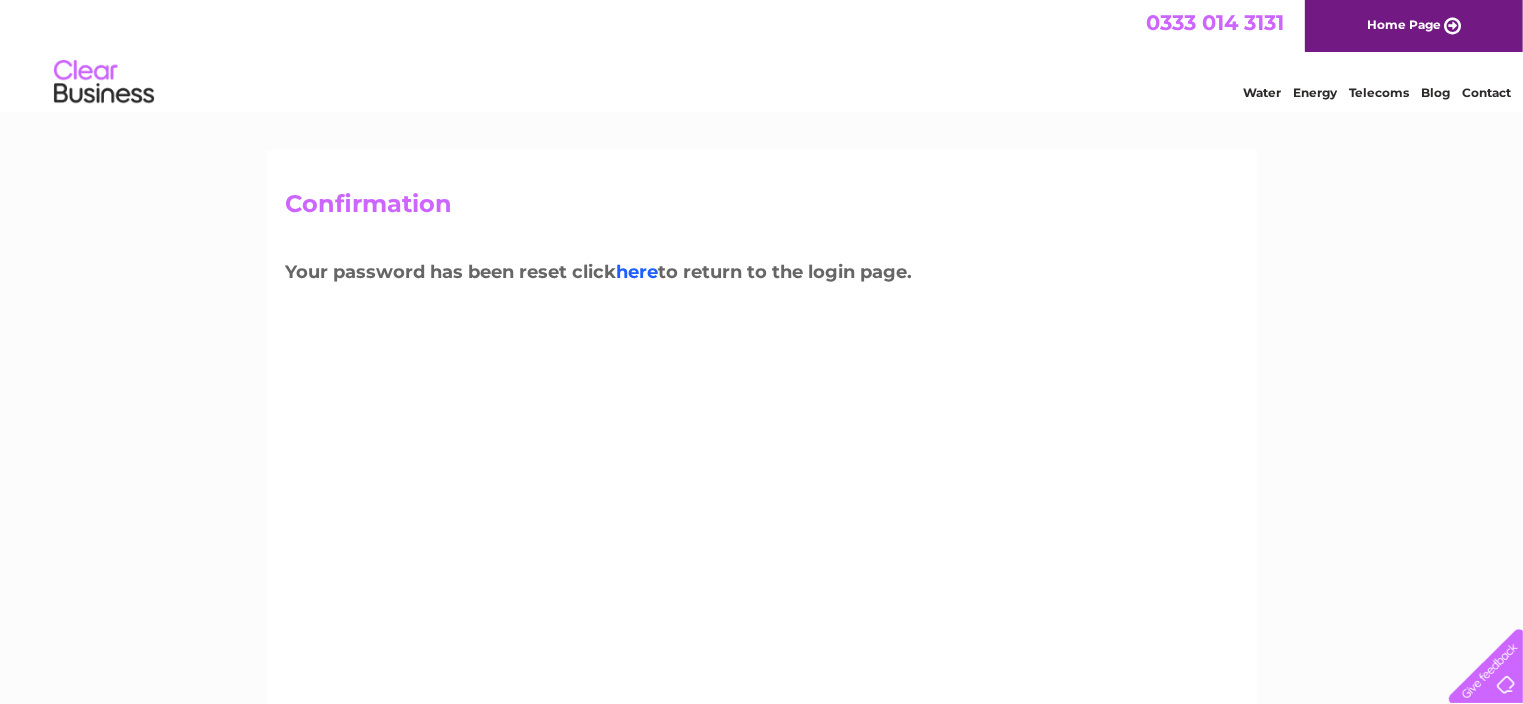 click on "here" at bounding box center (638, 272) 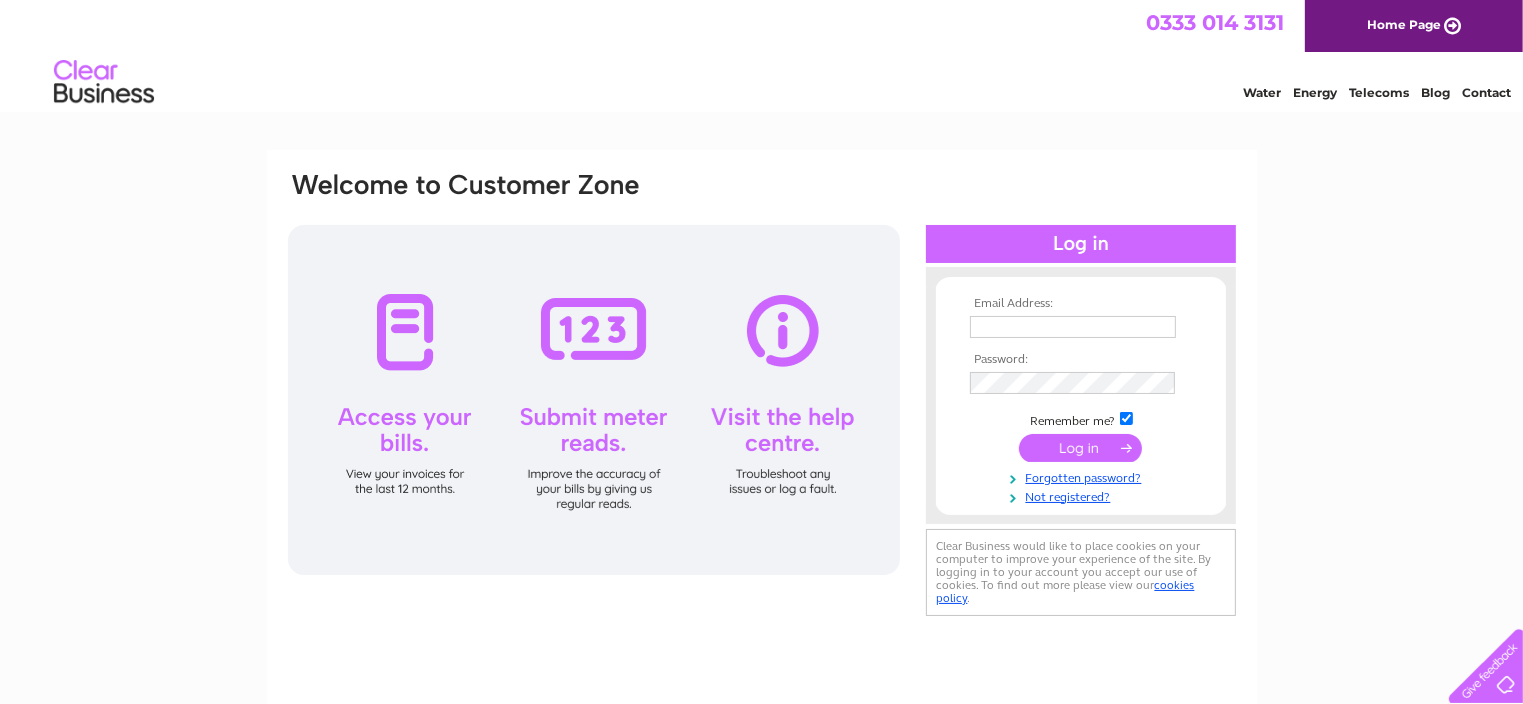 scroll, scrollTop: 0, scrollLeft: 0, axis: both 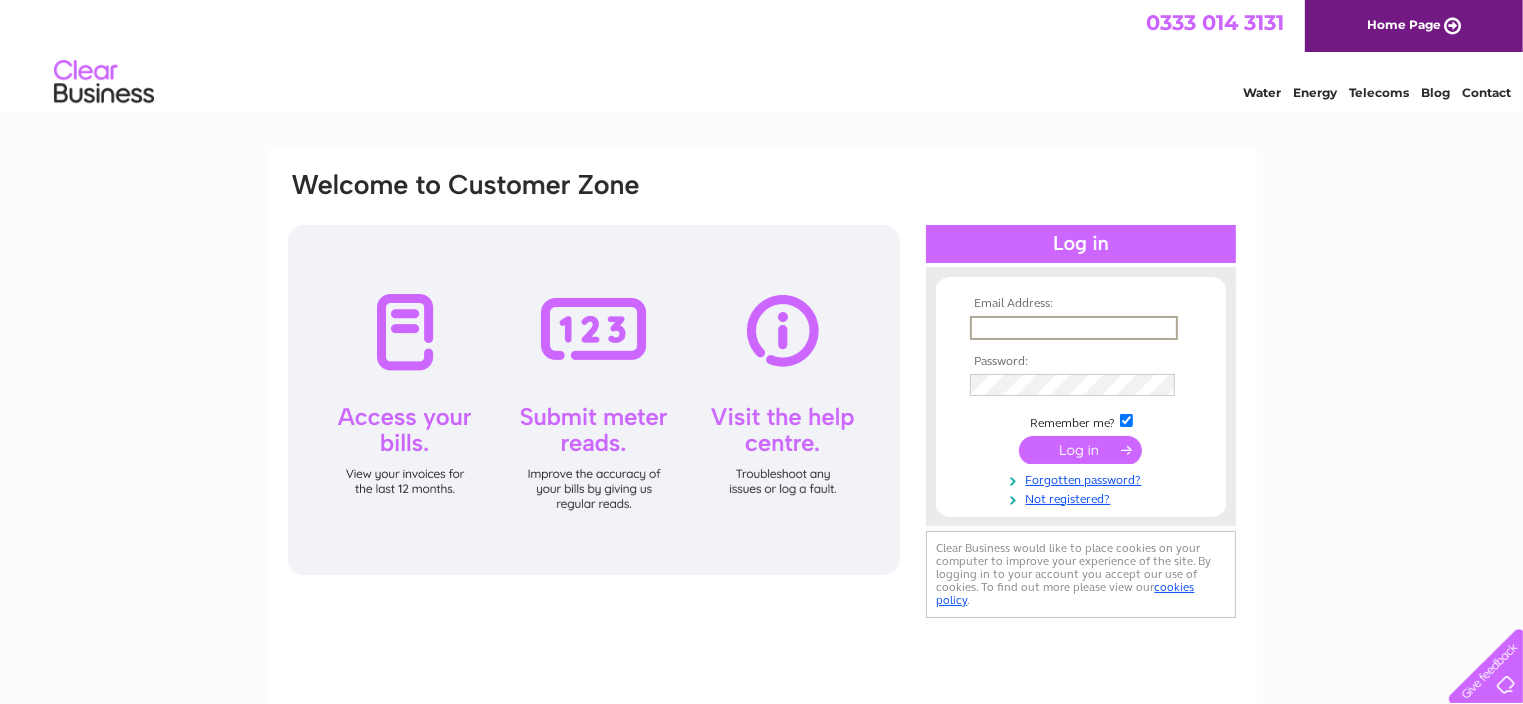type on "[PERSON_NAME][EMAIL_ADDRESS][DOMAIN_NAME]" 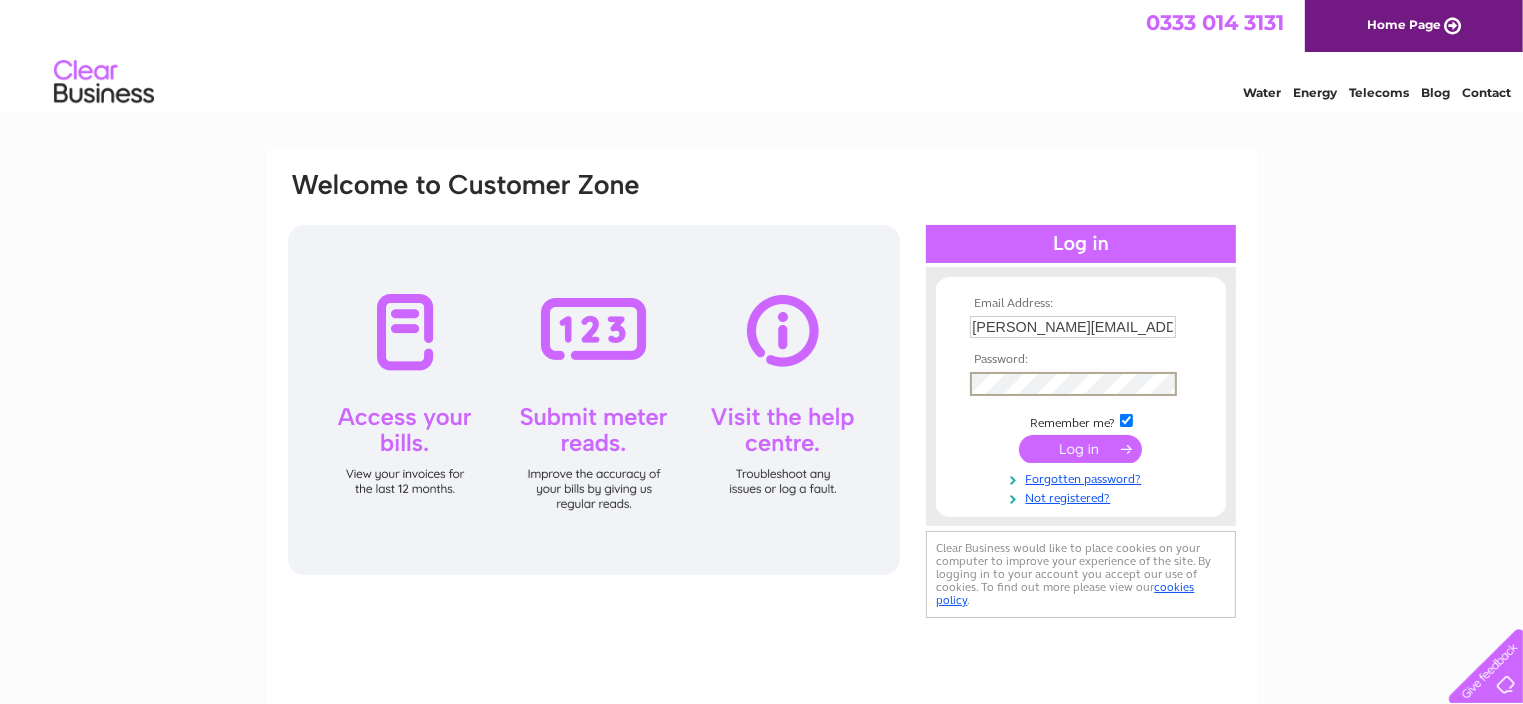 click at bounding box center [1080, 449] 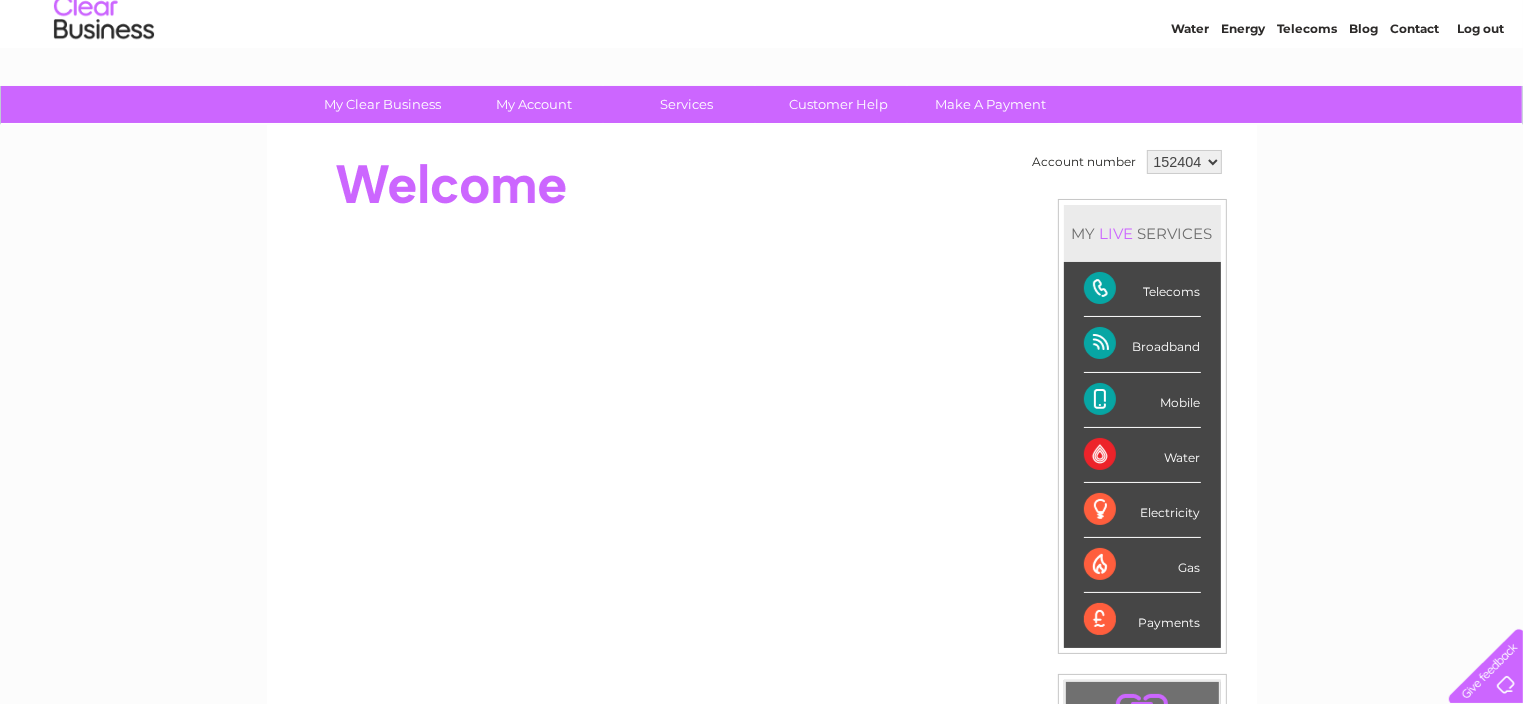 scroll, scrollTop: 100, scrollLeft: 0, axis: vertical 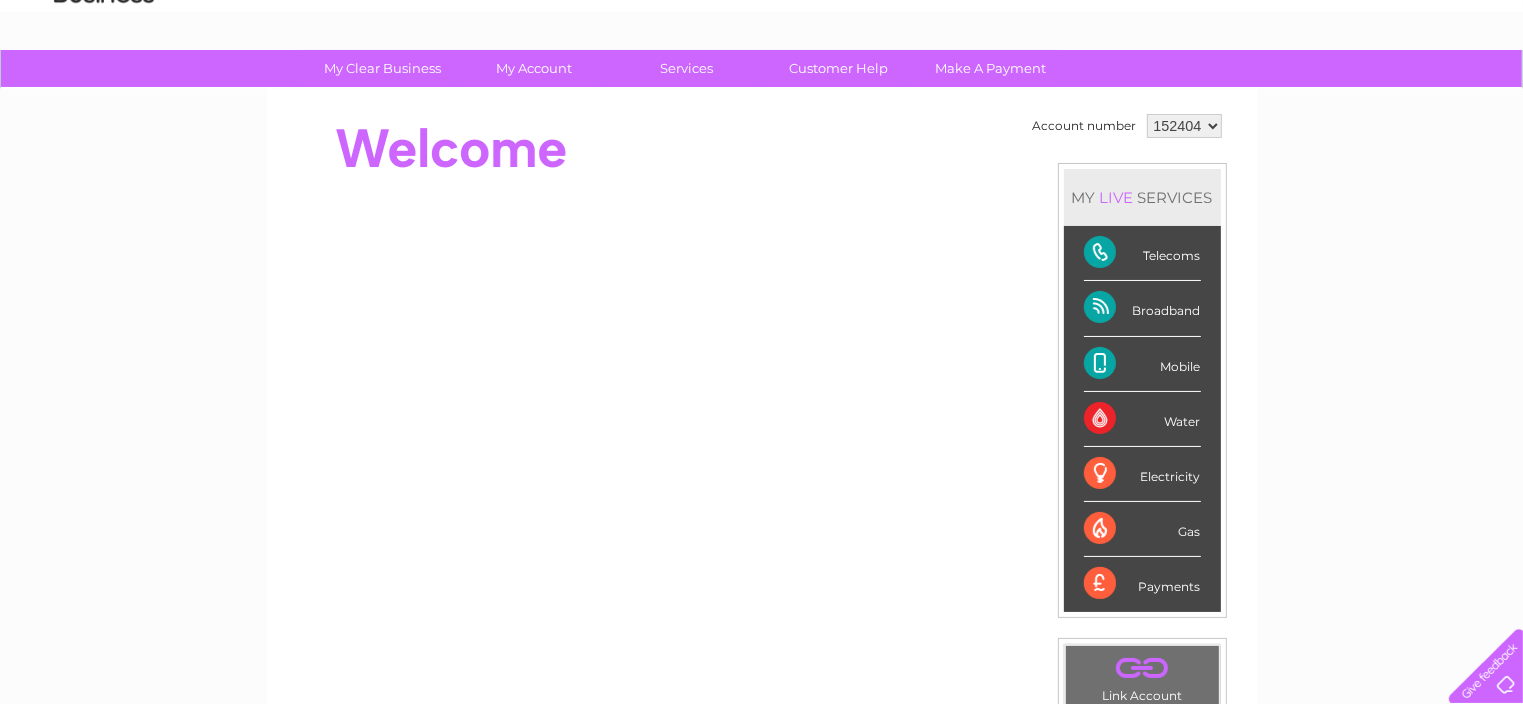 click on "Telecoms" at bounding box center [1142, 253] 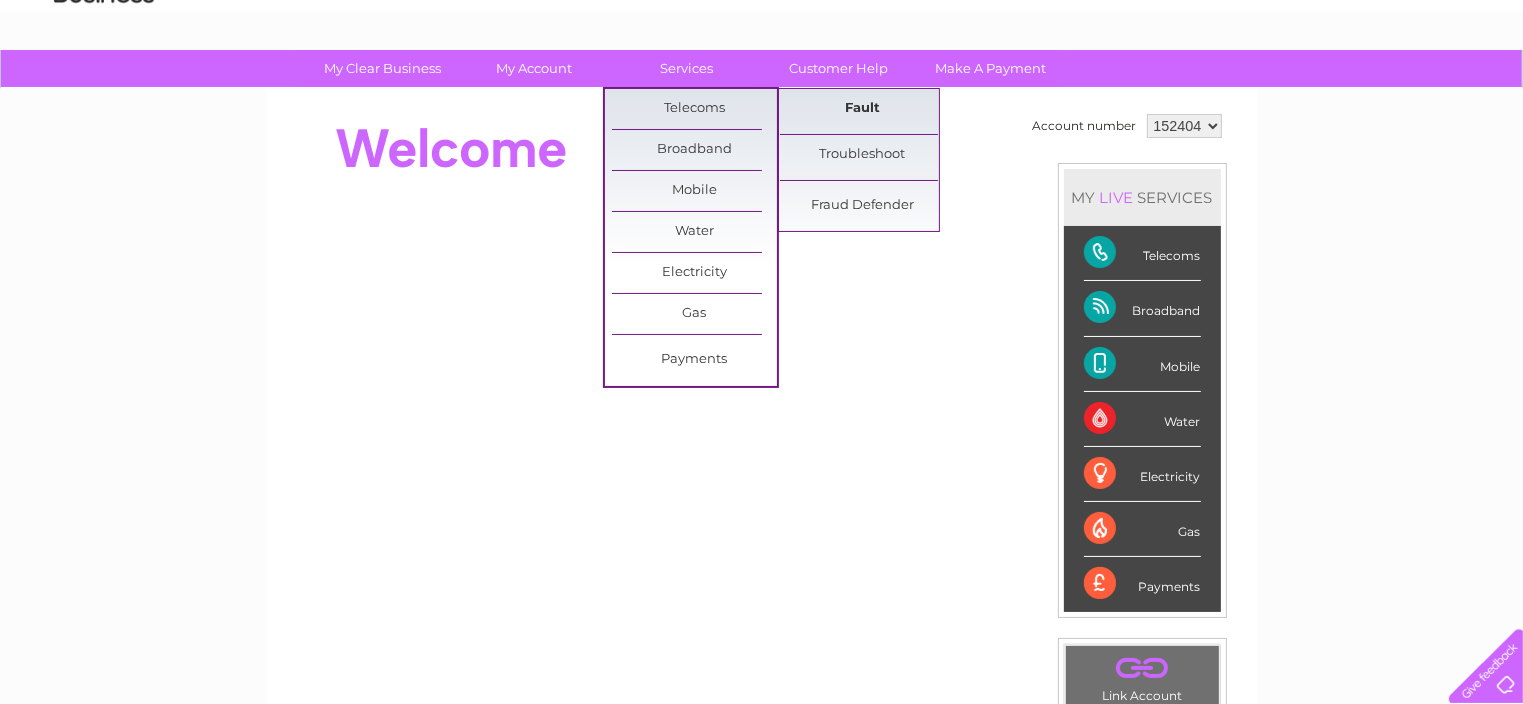 click on "Fault" at bounding box center (862, 109) 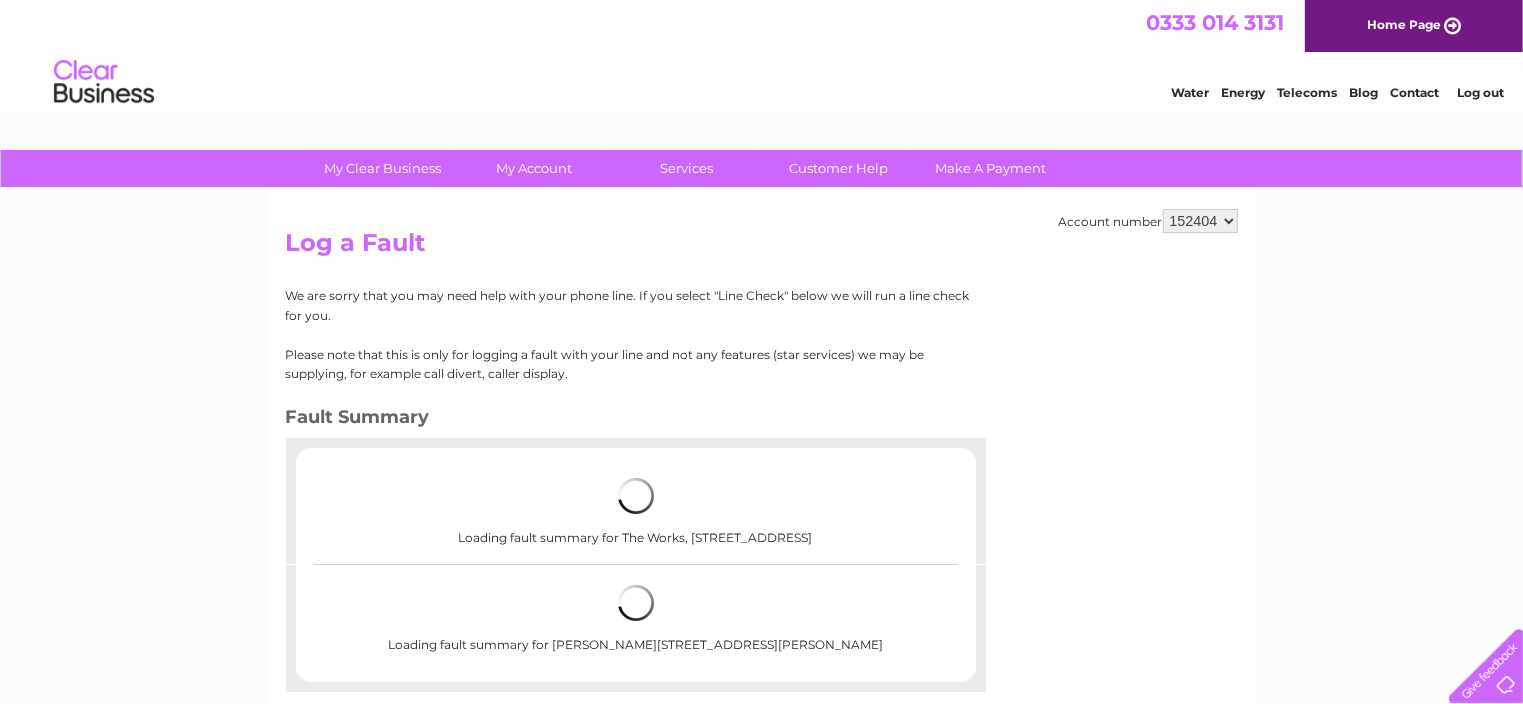 scroll, scrollTop: 0, scrollLeft: 0, axis: both 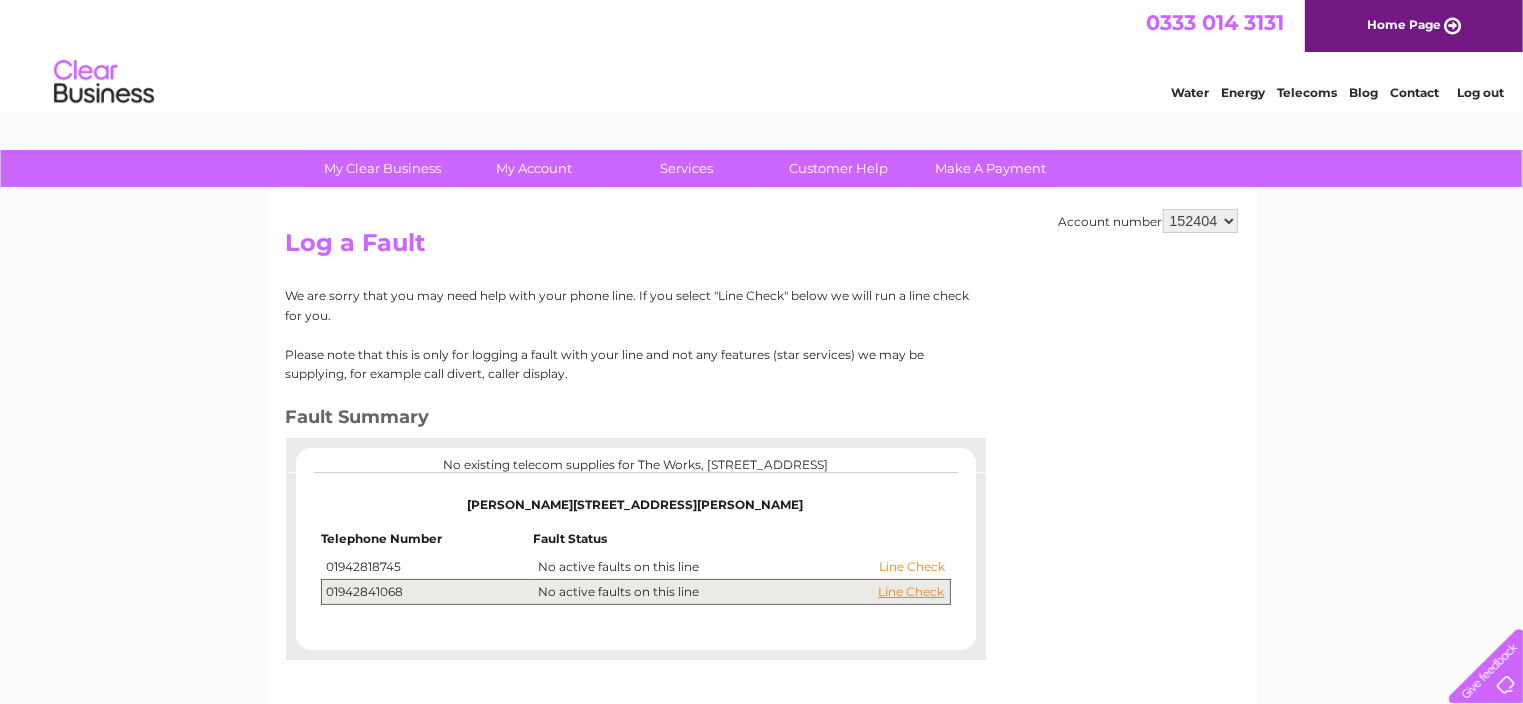 click on "Line Check" at bounding box center (912, 567) 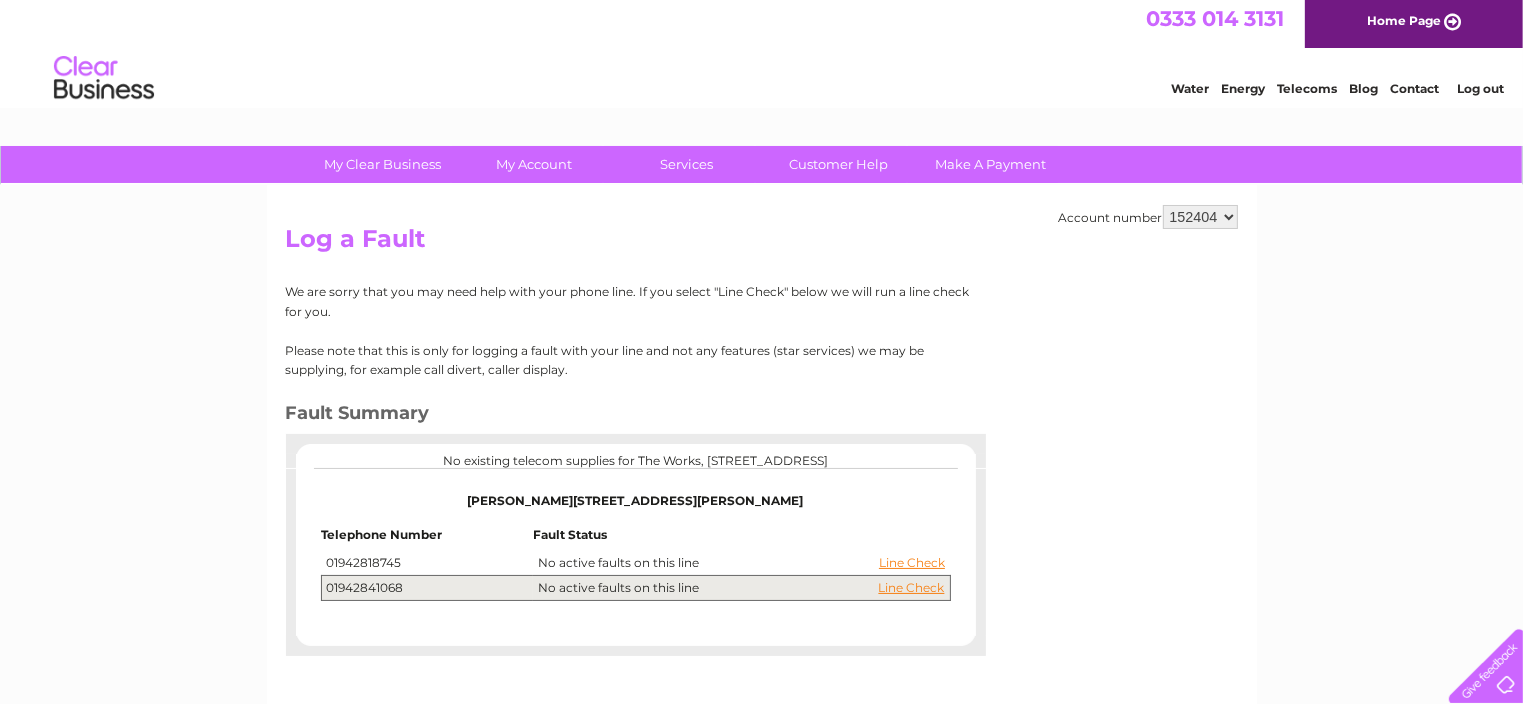 scroll, scrollTop: 0, scrollLeft: 0, axis: both 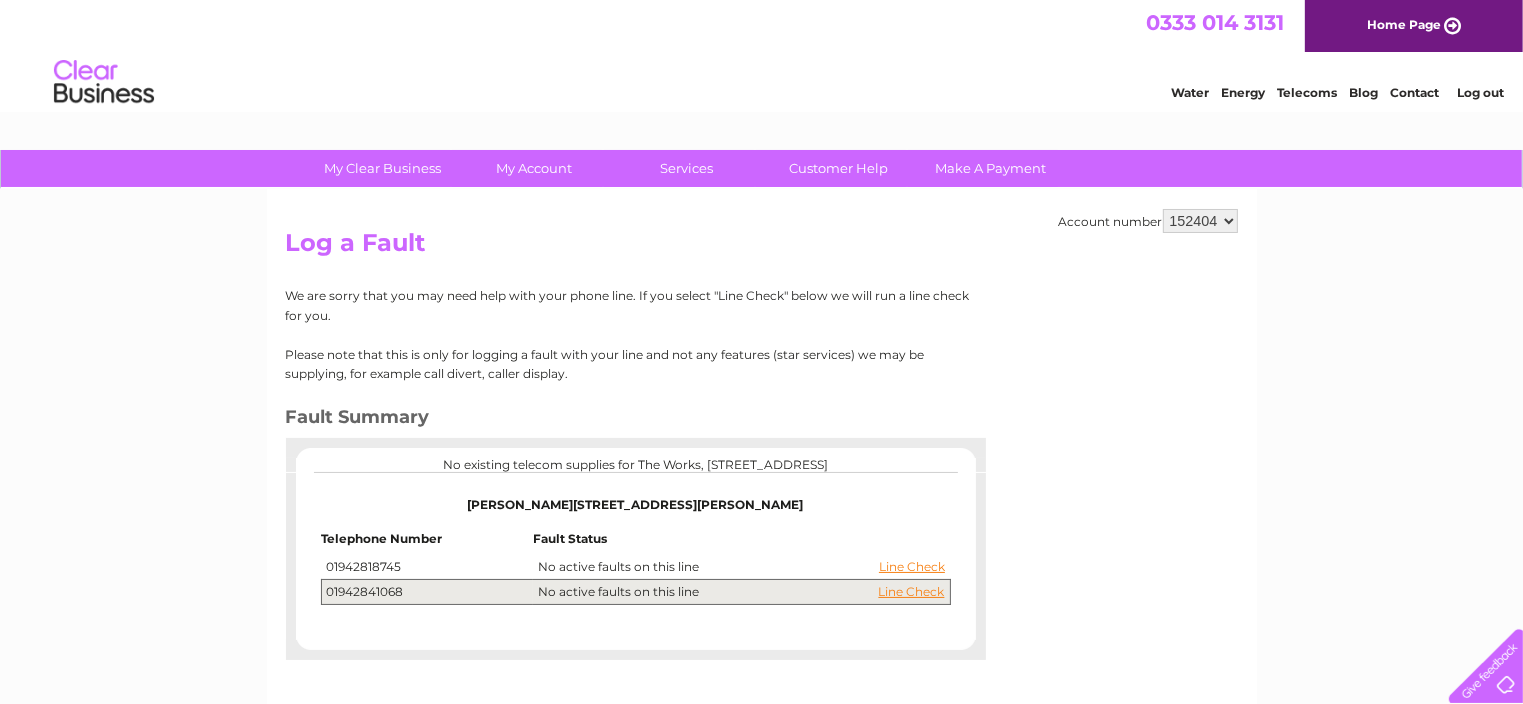 click on "Line Check
No active faults on this line" at bounding box center [741, 567] 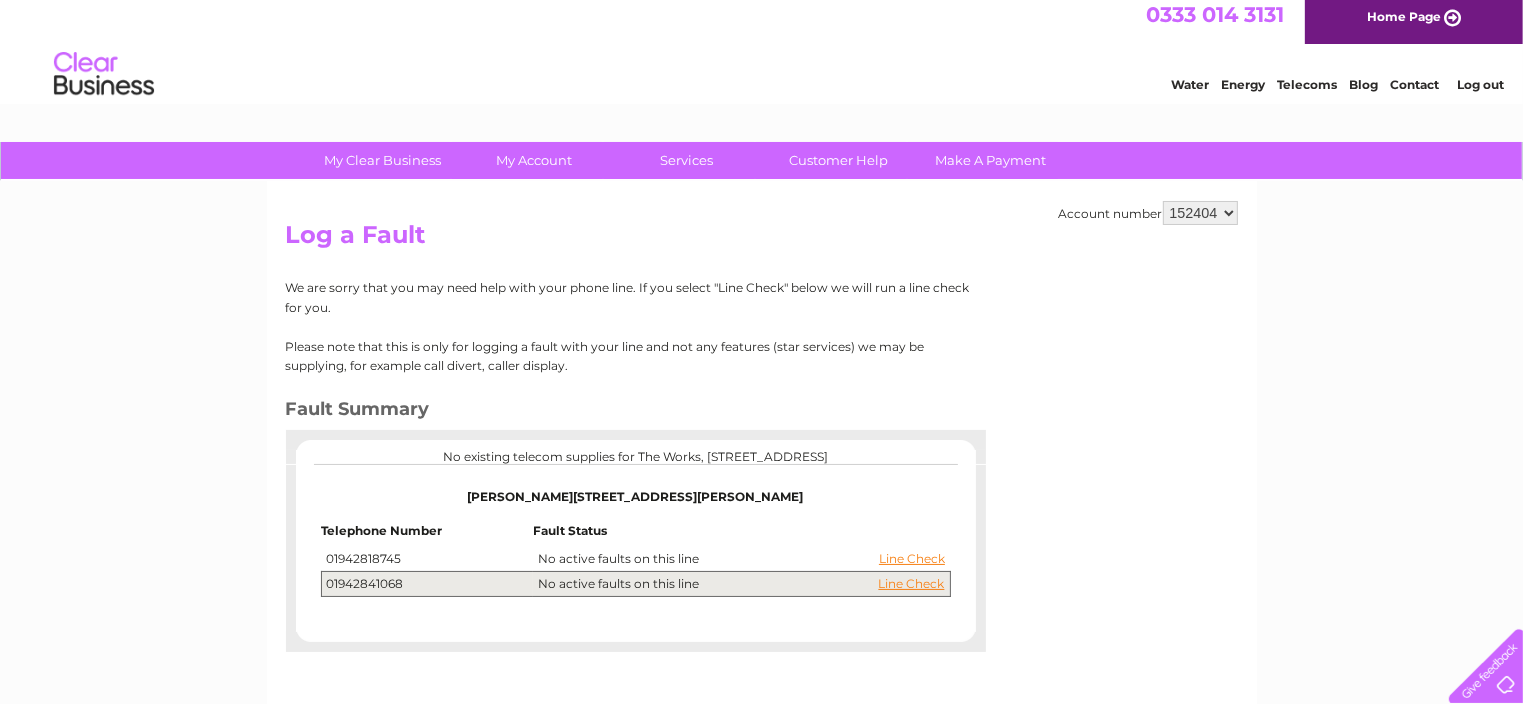 scroll, scrollTop: 0, scrollLeft: 0, axis: both 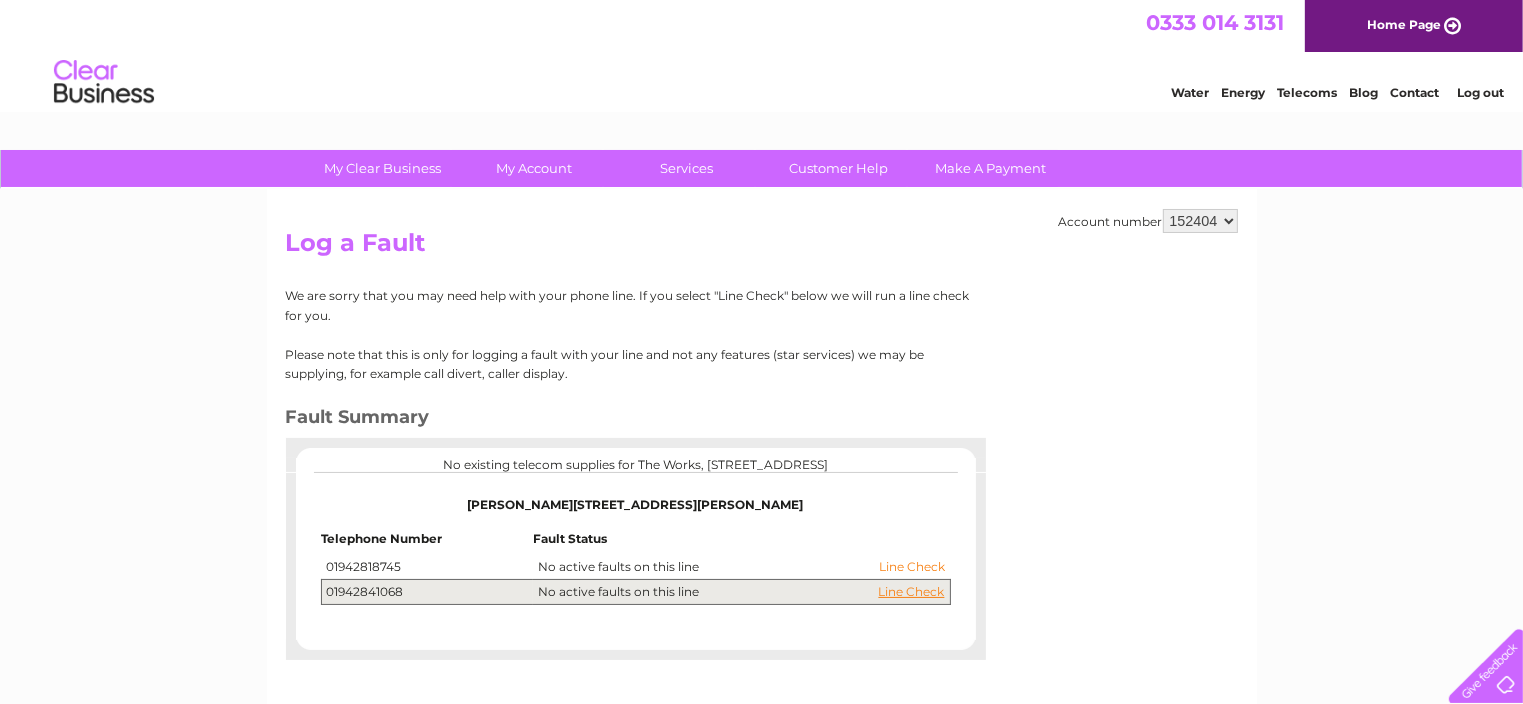 click on "Line Check" at bounding box center (912, 567) 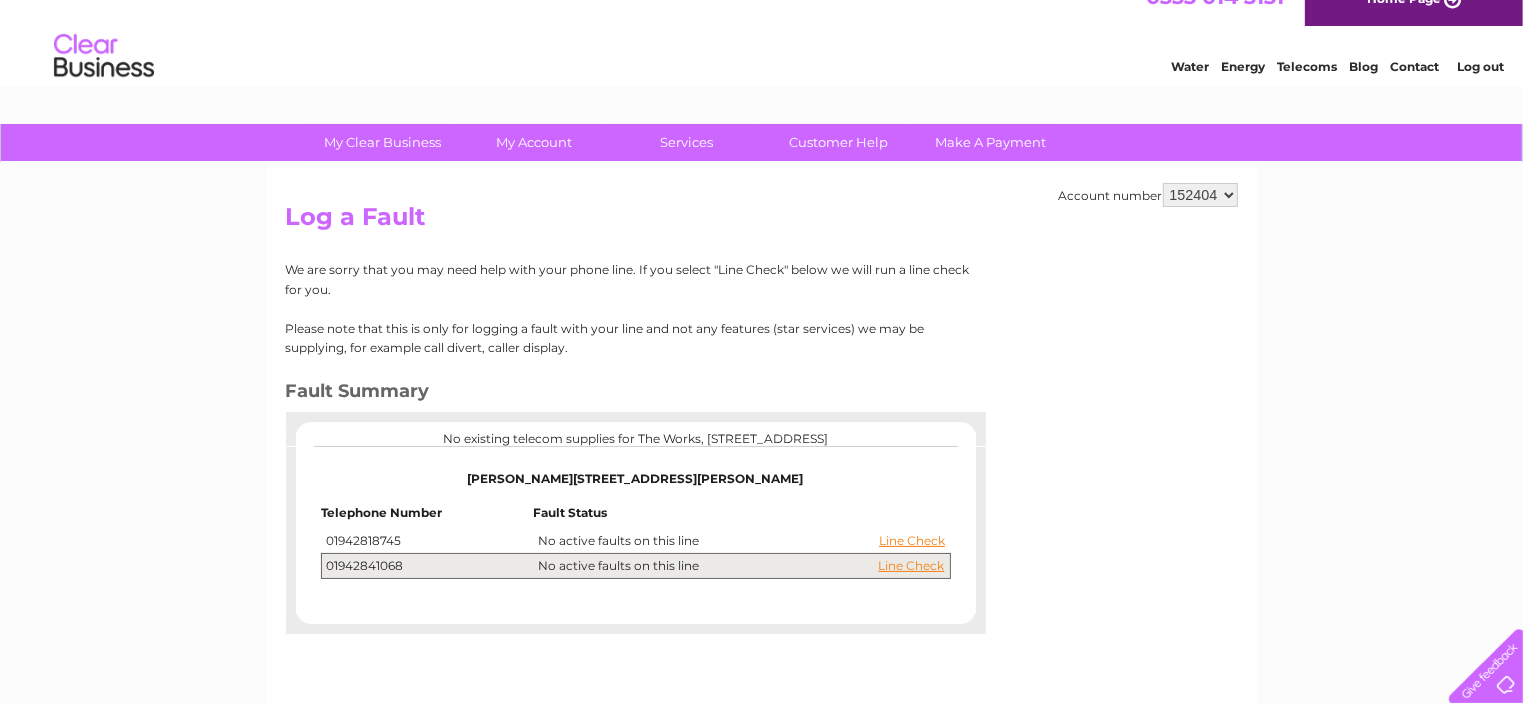 scroll, scrollTop: 0, scrollLeft: 0, axis: both 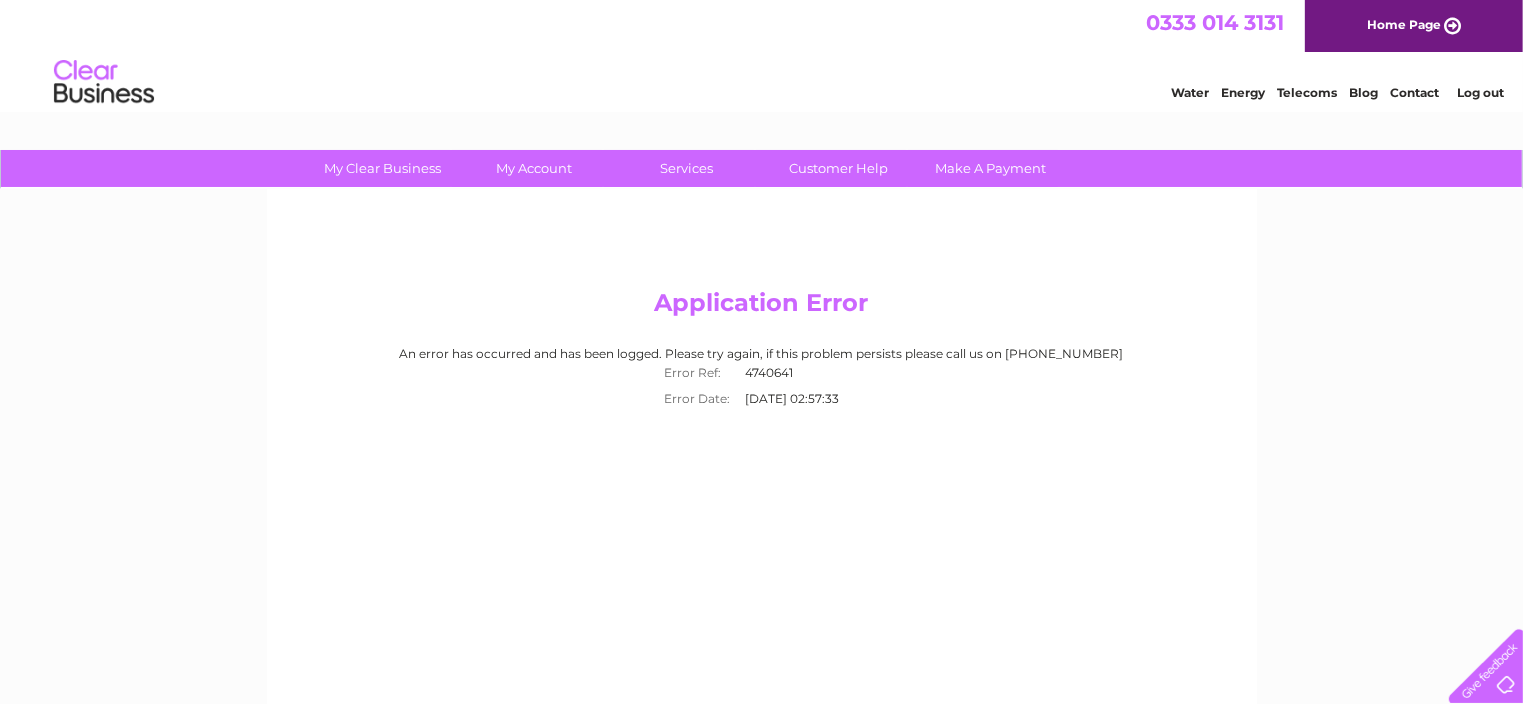 click on "Log out" at bounding box center [1480, 92] 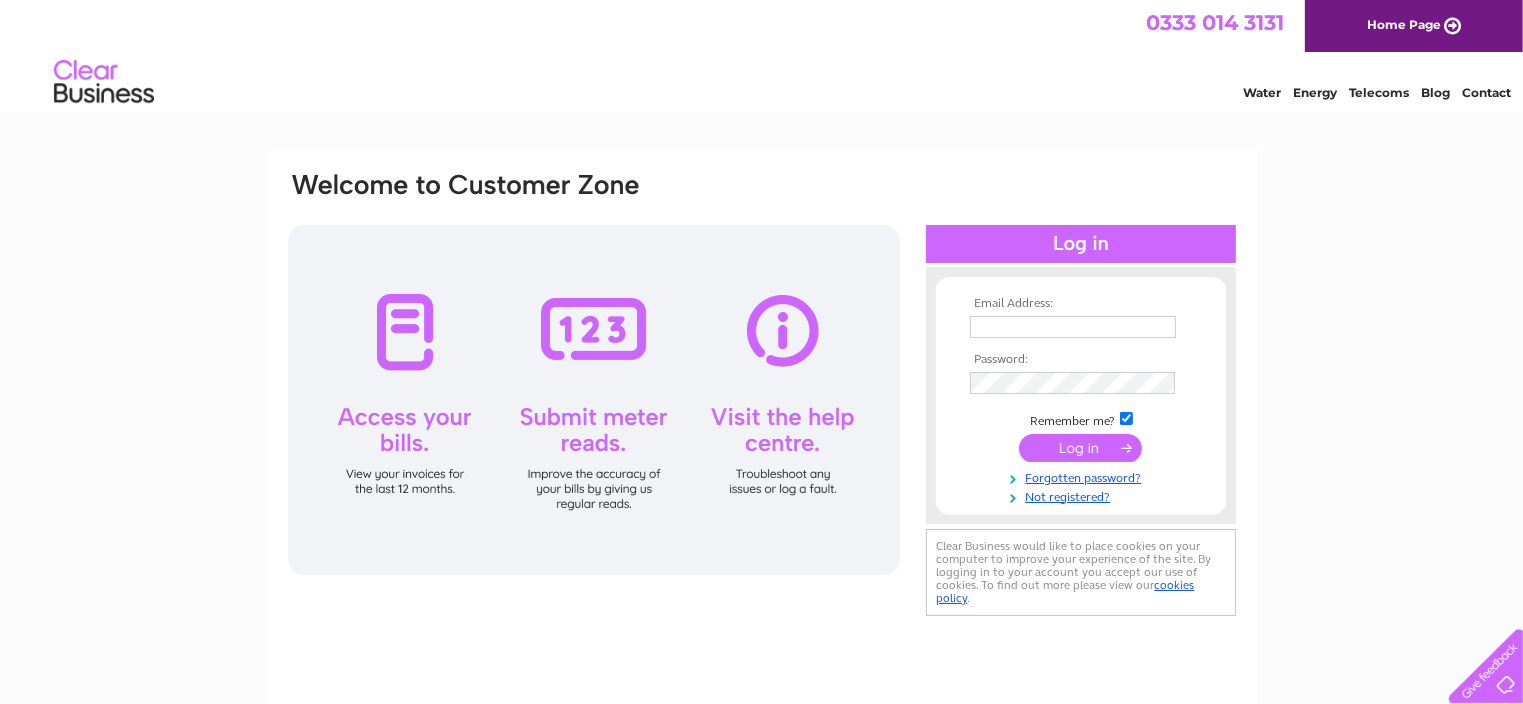 scroll, scrollTop: 0, scrollLeft: 0, axis: both 